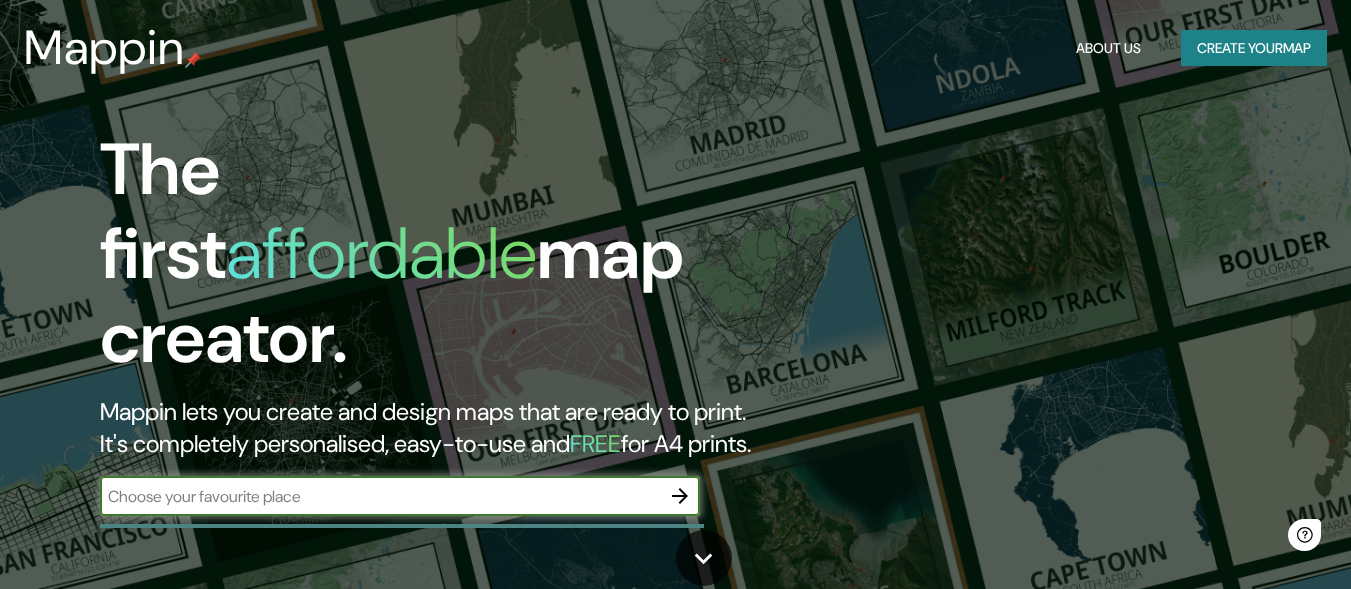 scroll, scrollTop: 0, scrollLeft: 0, axis: both 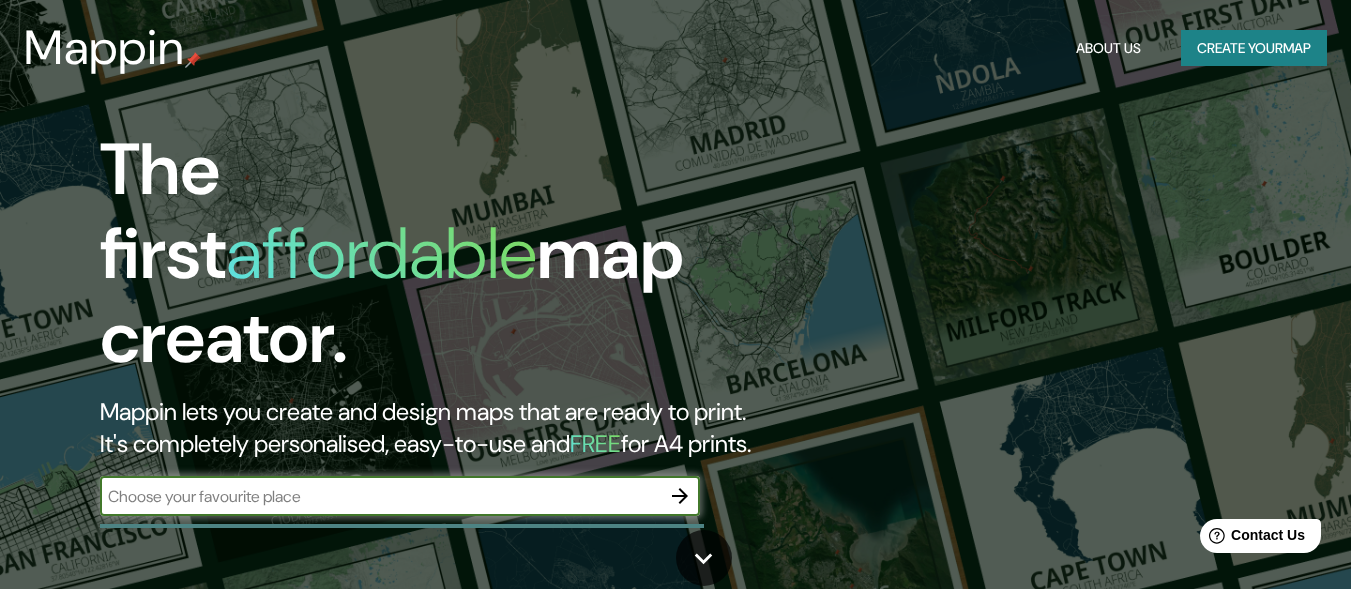 click at bounding box center (380, 496) 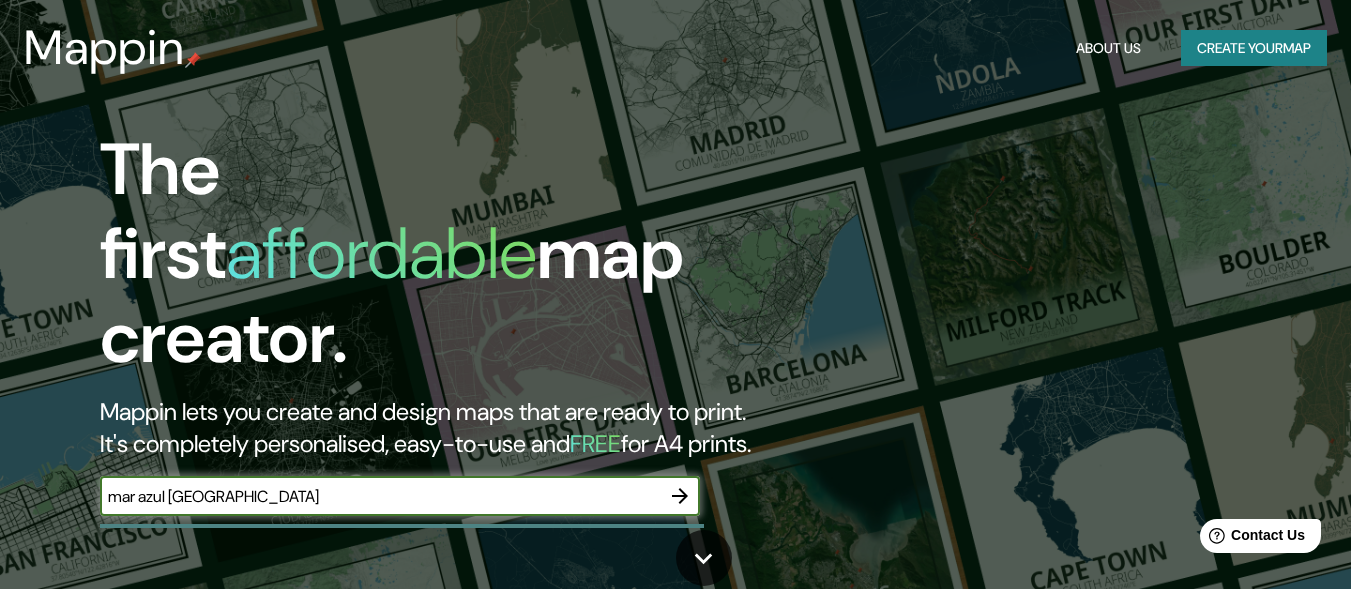 type on "mar azul [GEOGRAPHIC_DATA]" 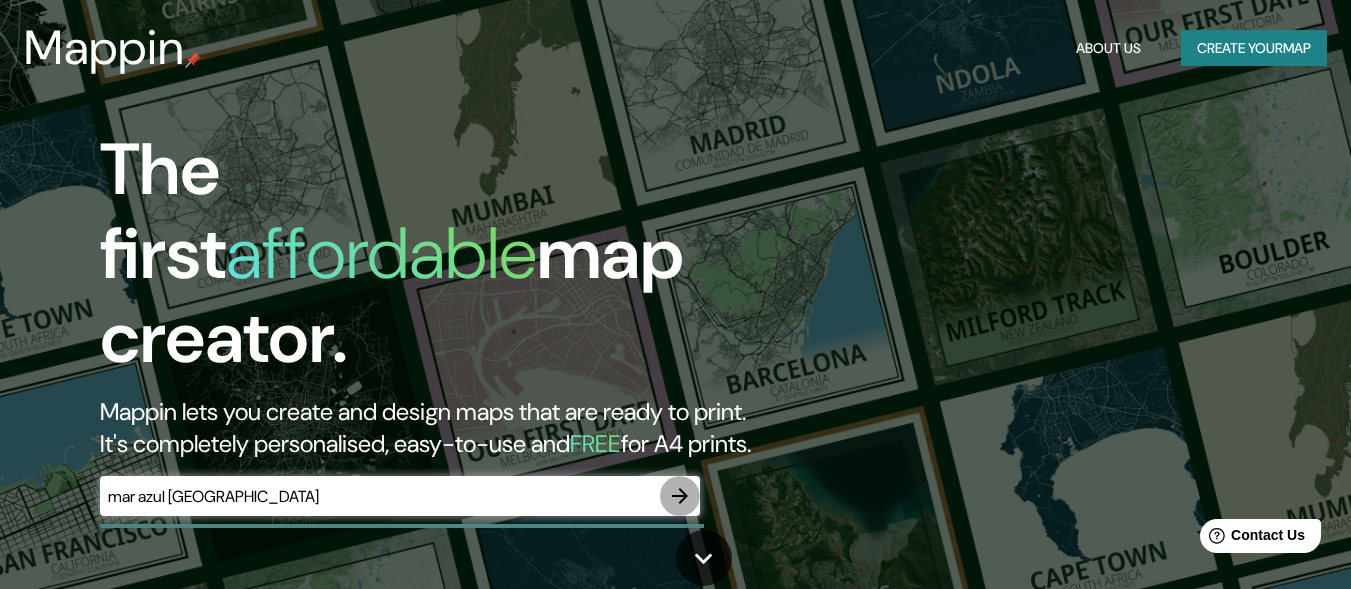 click 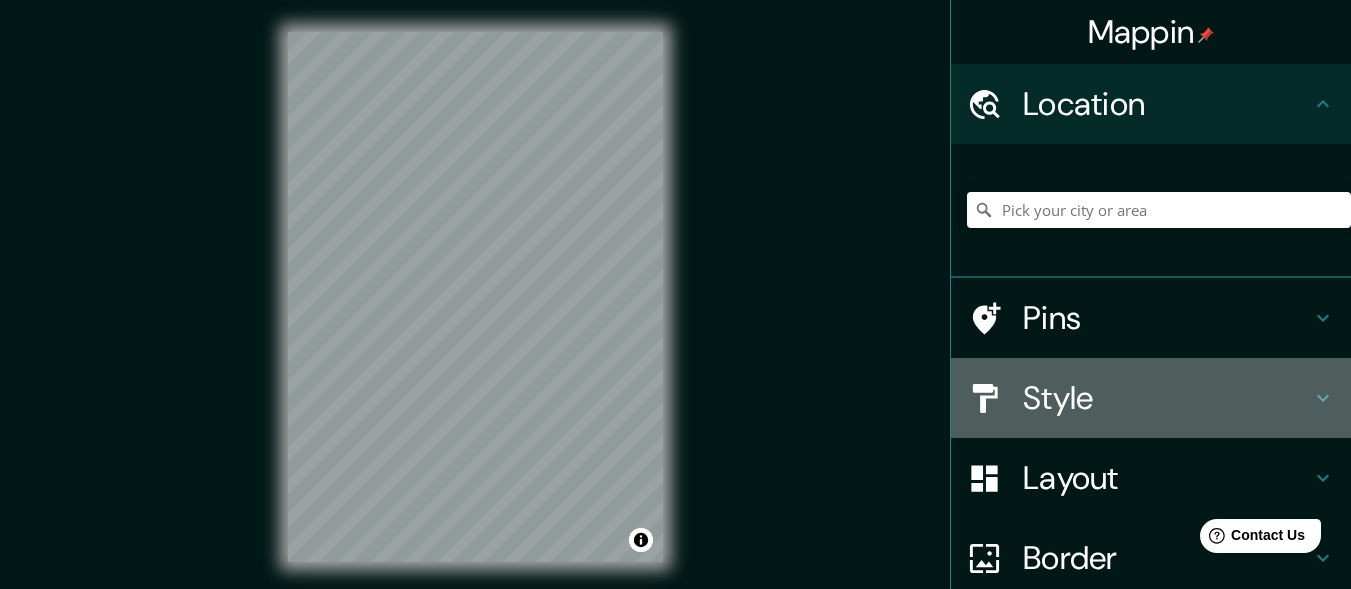 click on "Style" at bounding box center [1167, 398] 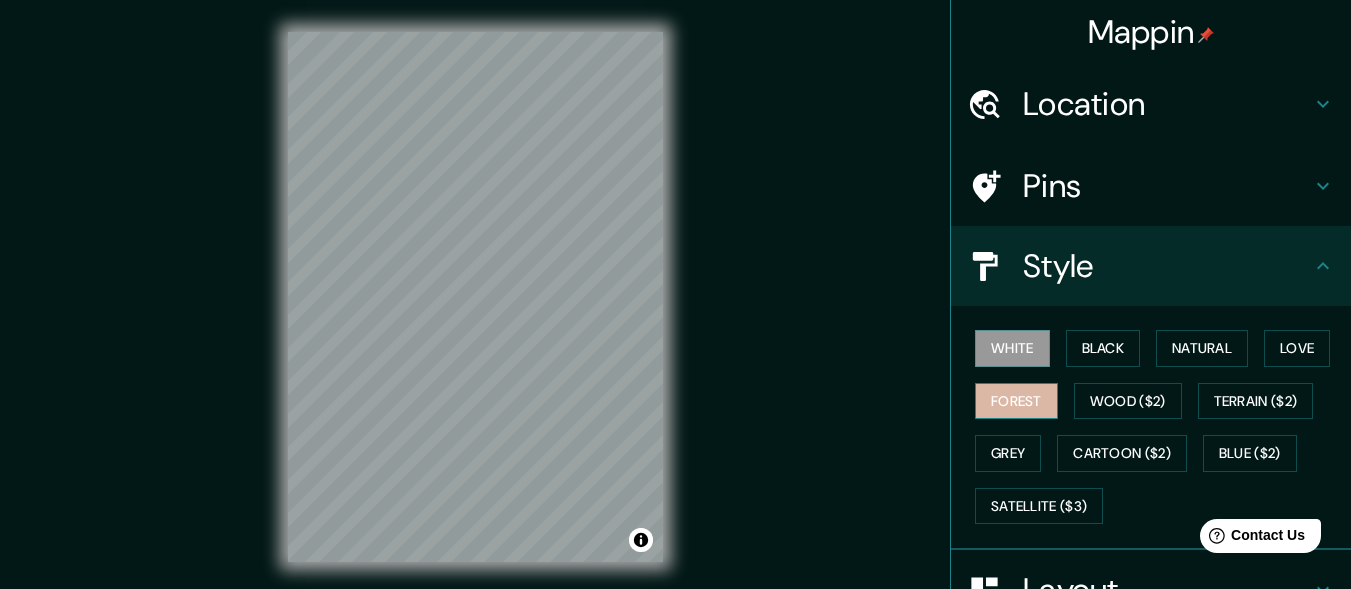 click on "Forest" at bounding box center (1016, 401) 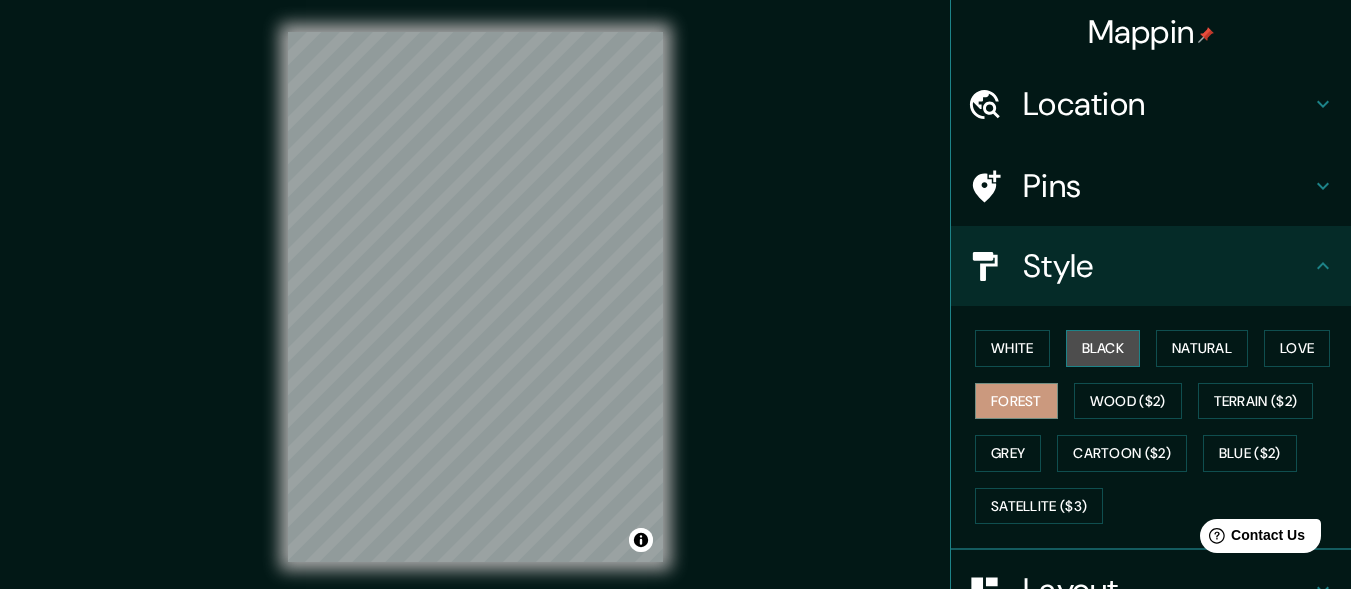 click on "Black" at bounding box center [1103, 348] 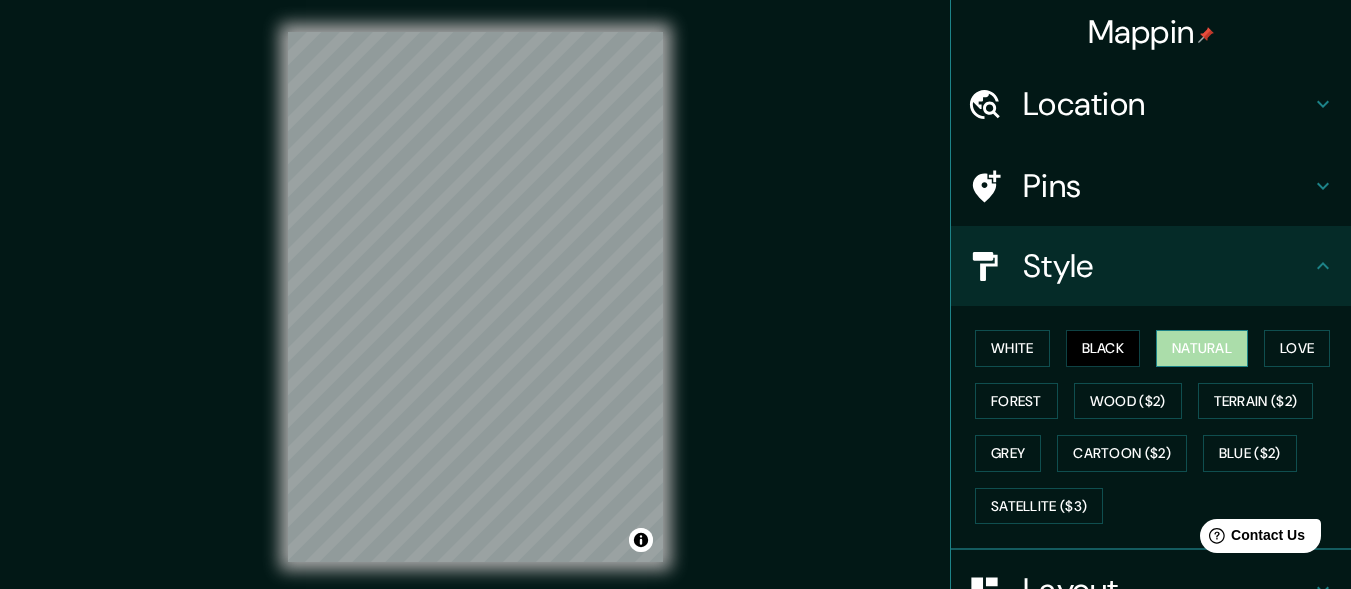 click on "Natural" at bounding box center [1202, 348] 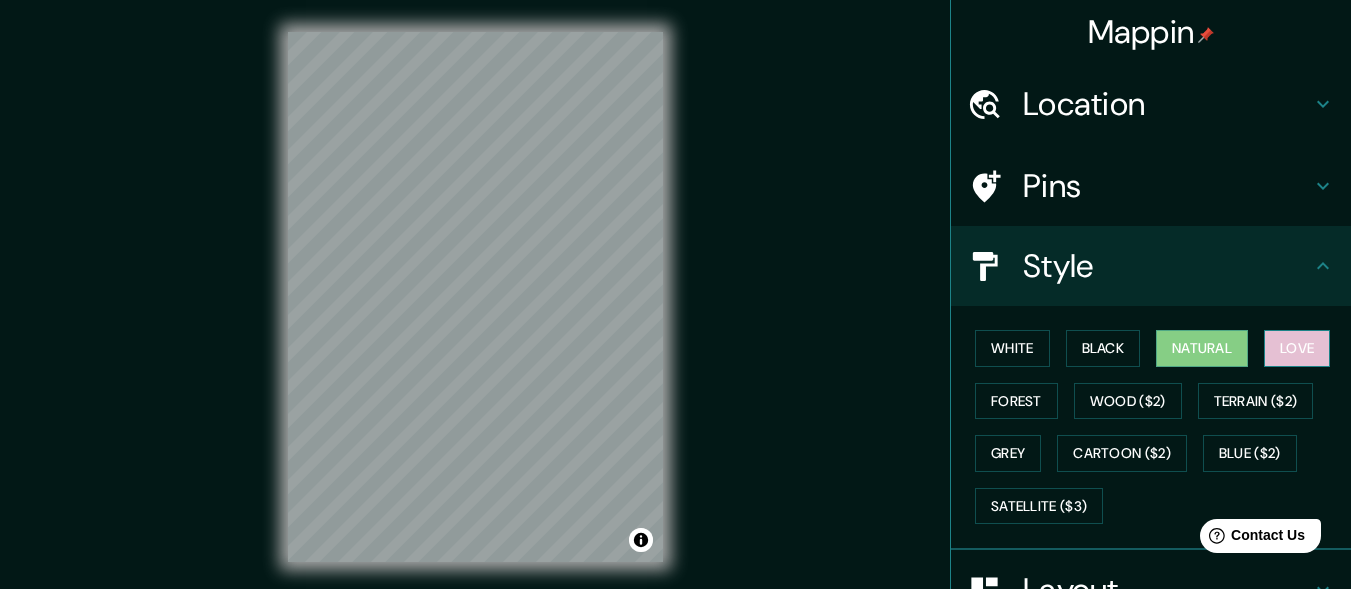 click on "Love" at bounding box center (1297, 348) 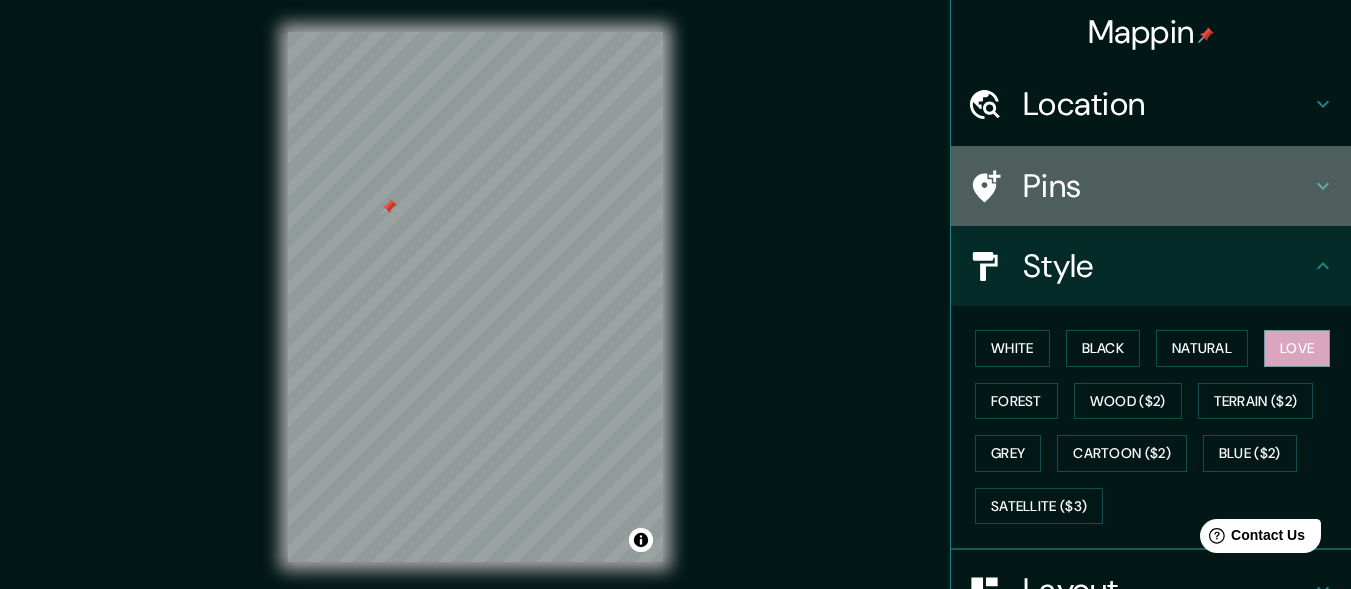 click on "Pins" at bounding box center (1167, 186) 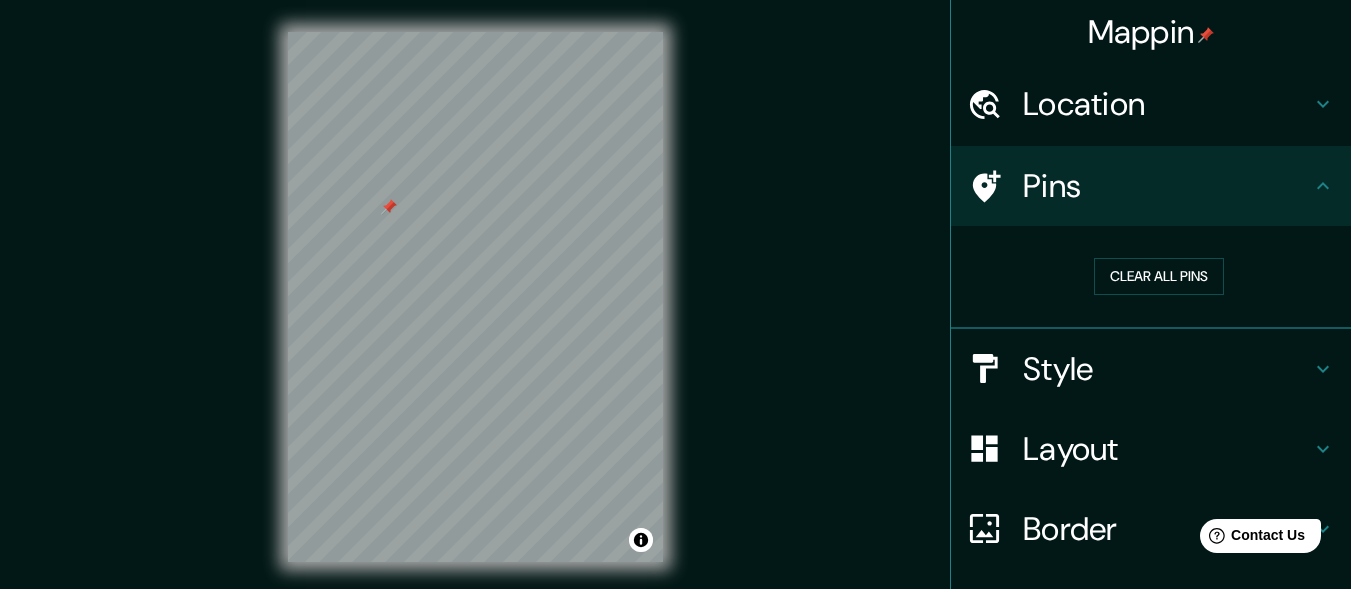 click on "Mappin Location Pins Clear all pins Style Layout Border Choose a border.  Hint : you can make layers of the frame opaque to create some cool effects. None Simple Transparent Fancy Size A4 single Create your map © Mapbox   © OpenStreetMap   Improve this map Any problems, suggestions, or concerns please email    [EMAIL_ADDRESS][DOMAIN_NAME] . . ." at bounding box center [675, 313] 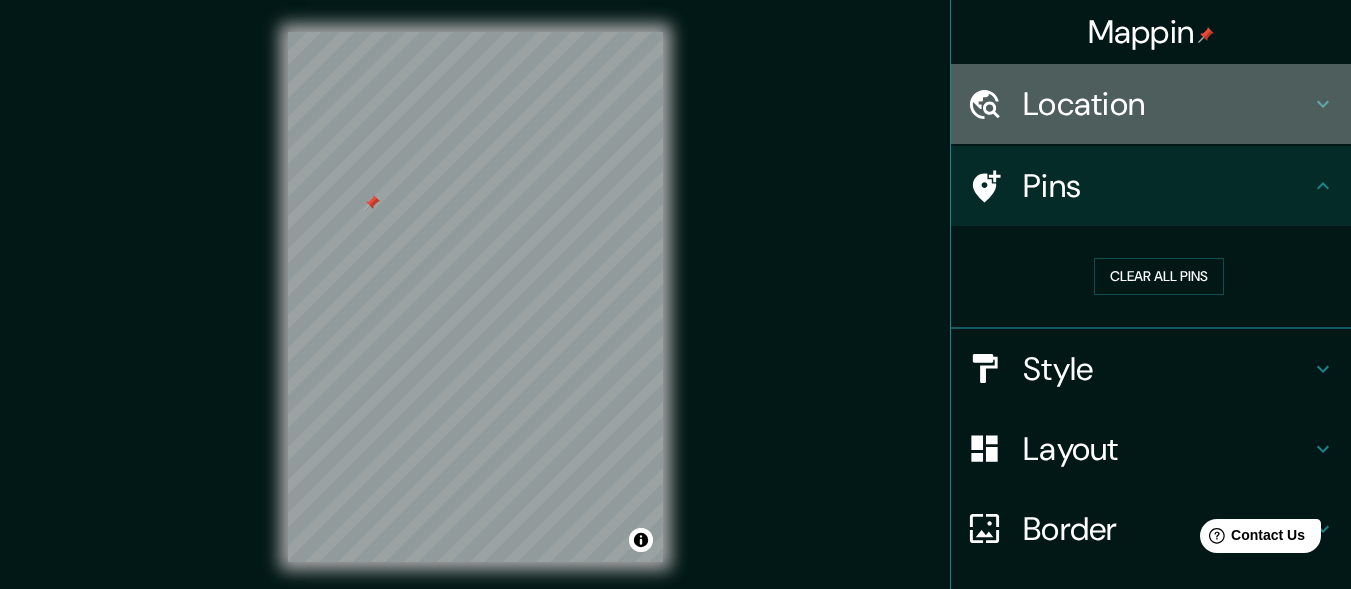 click on "Location" at bounding box center [1151, 104] 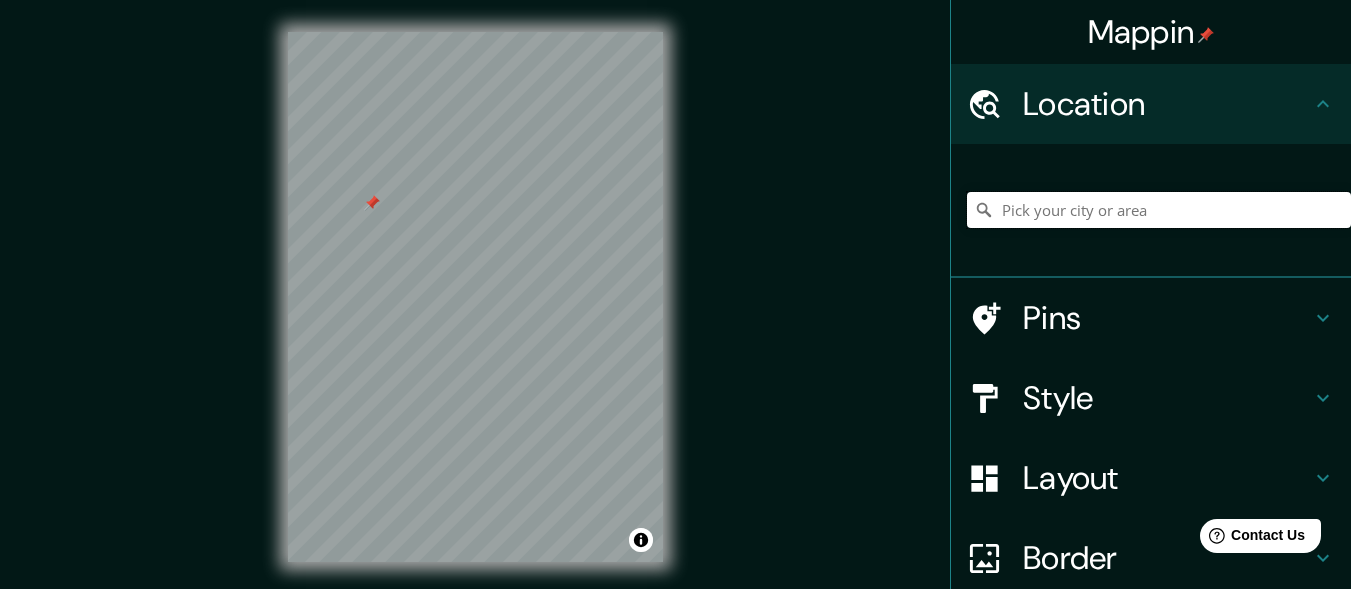click at bounding box center [1159, 210] 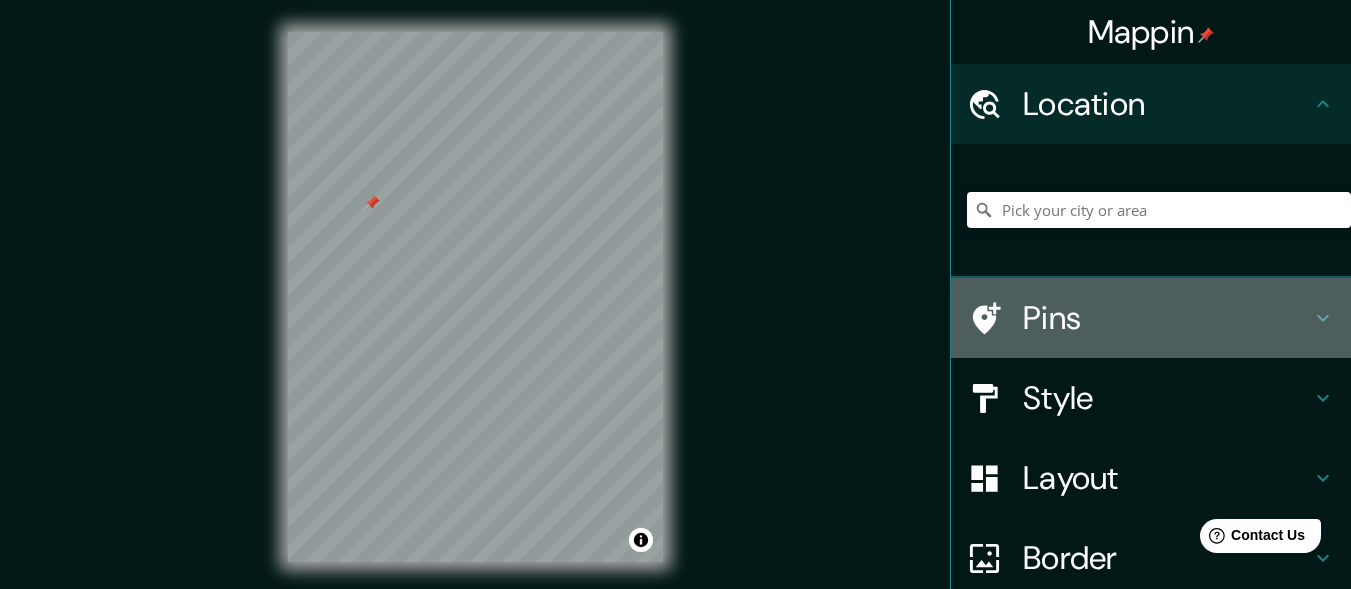 click on "Pins" at bounding box center (1167, 318) 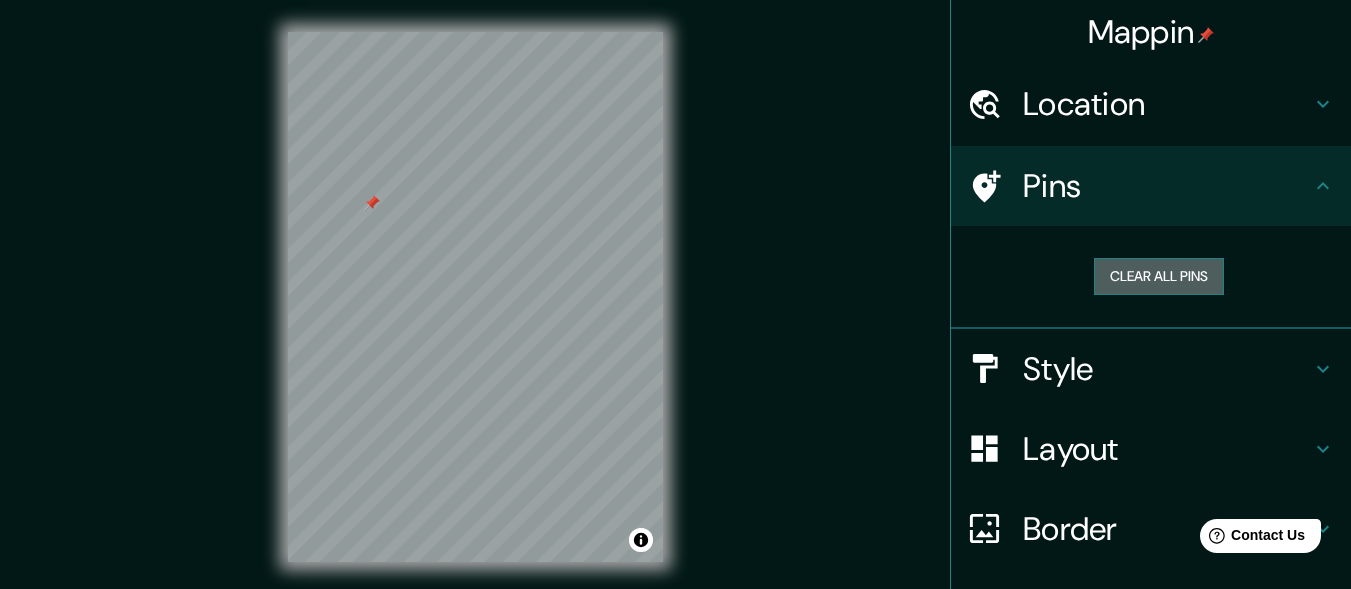 click on "Clear all pins" at bounding box center [1159, 276] 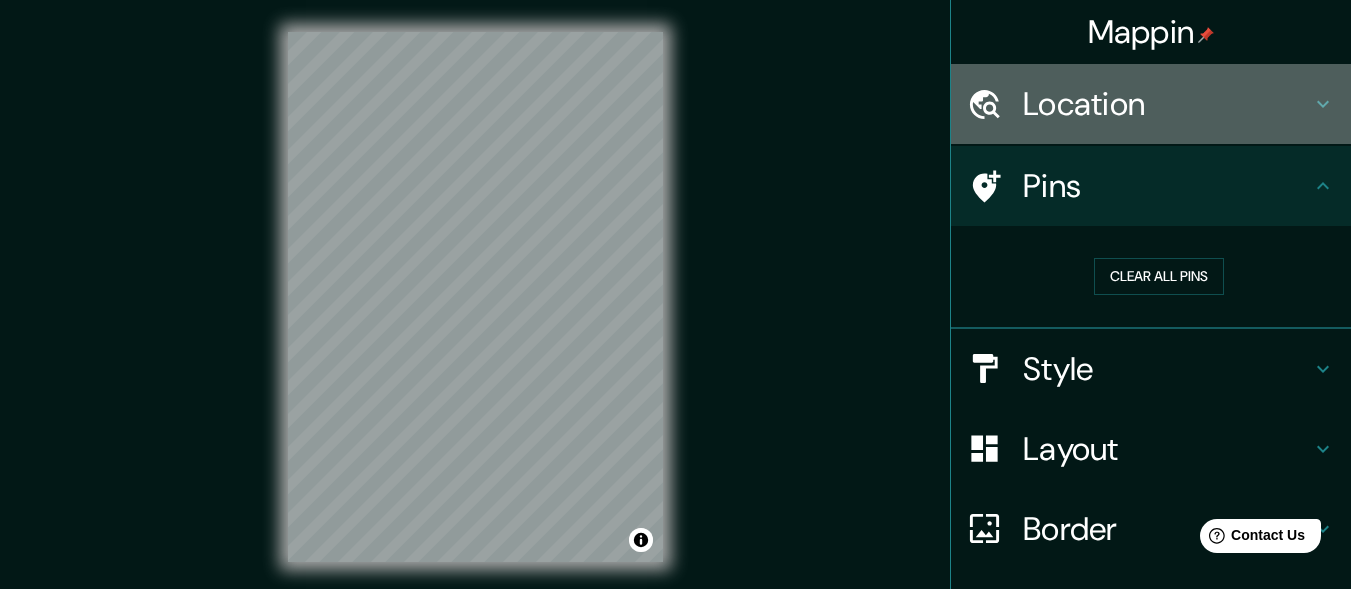 click on "Location" at bounding box center (1167, 104) 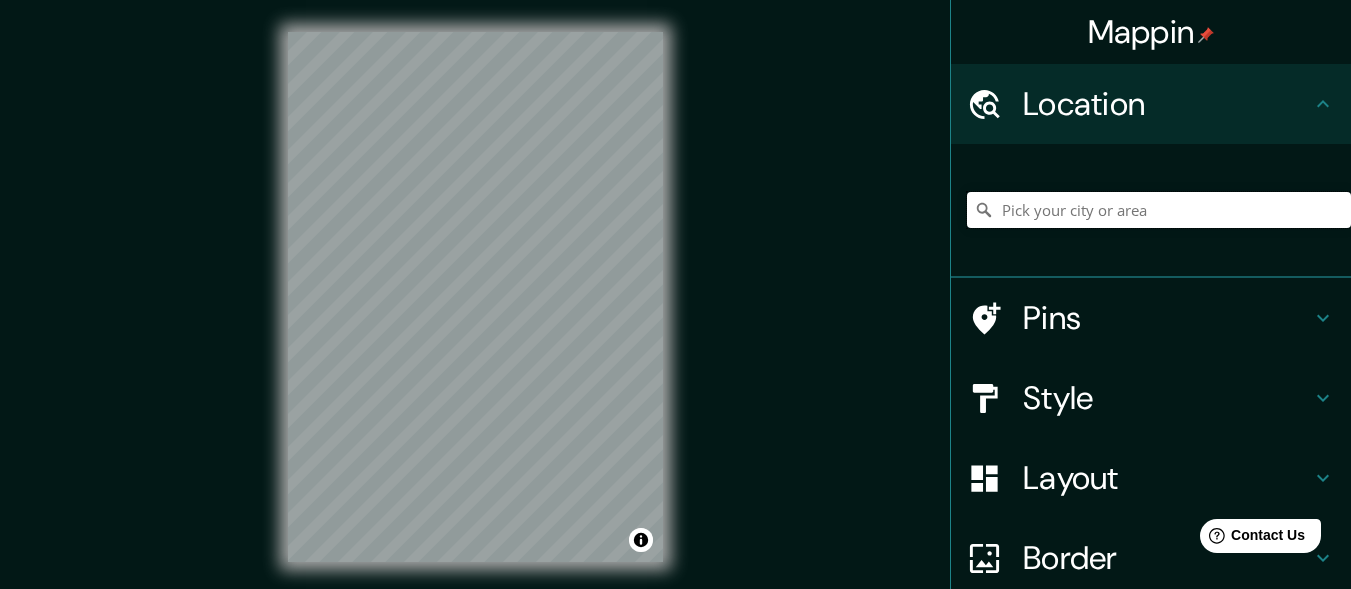 click at bounding box center (1159, 210) 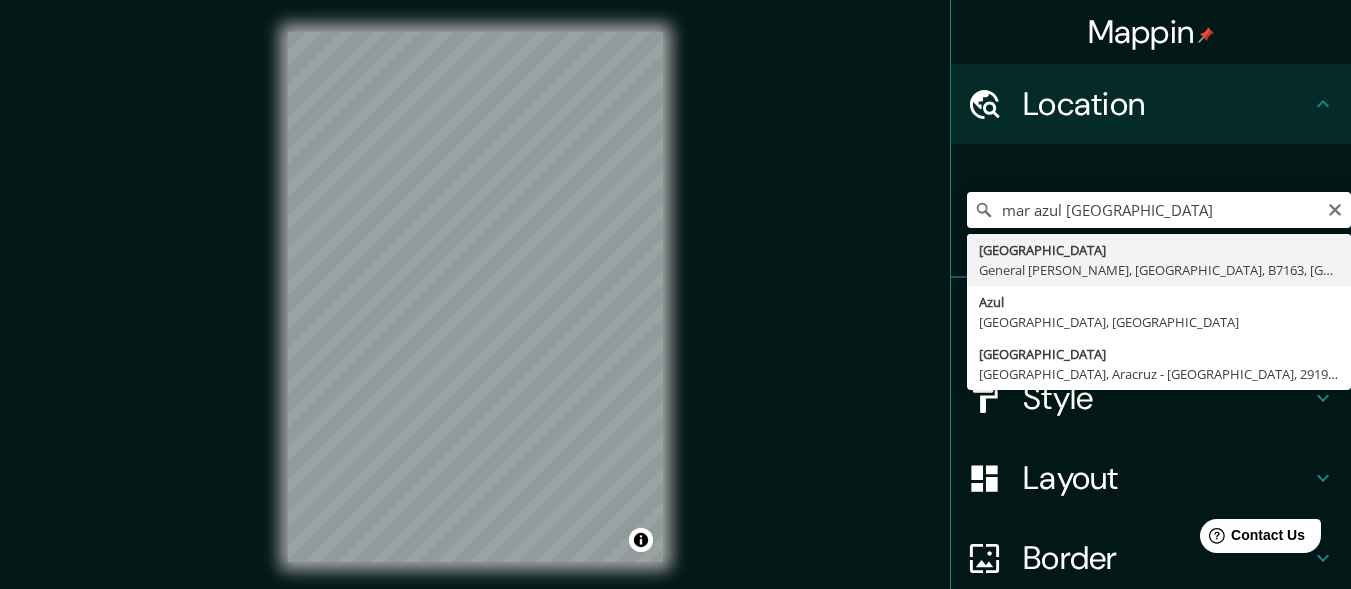 type on "[GEOGRAPHIC_DATA], [GEOGRAPHIC_DATA][PERSON_NAME], [GEOGRAPHIC_DATA], B7163, [GEOGRAPHIC_DATA]" 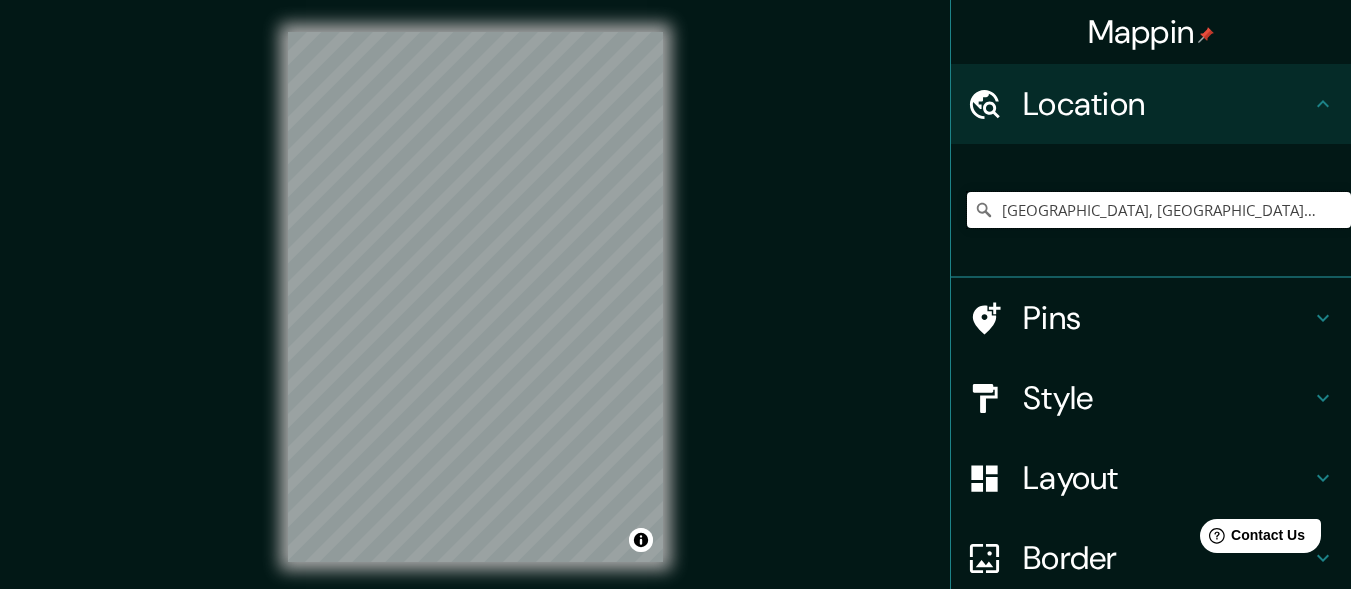 scroll, scrollTop: 0, scrollLeft: 0, axis: both 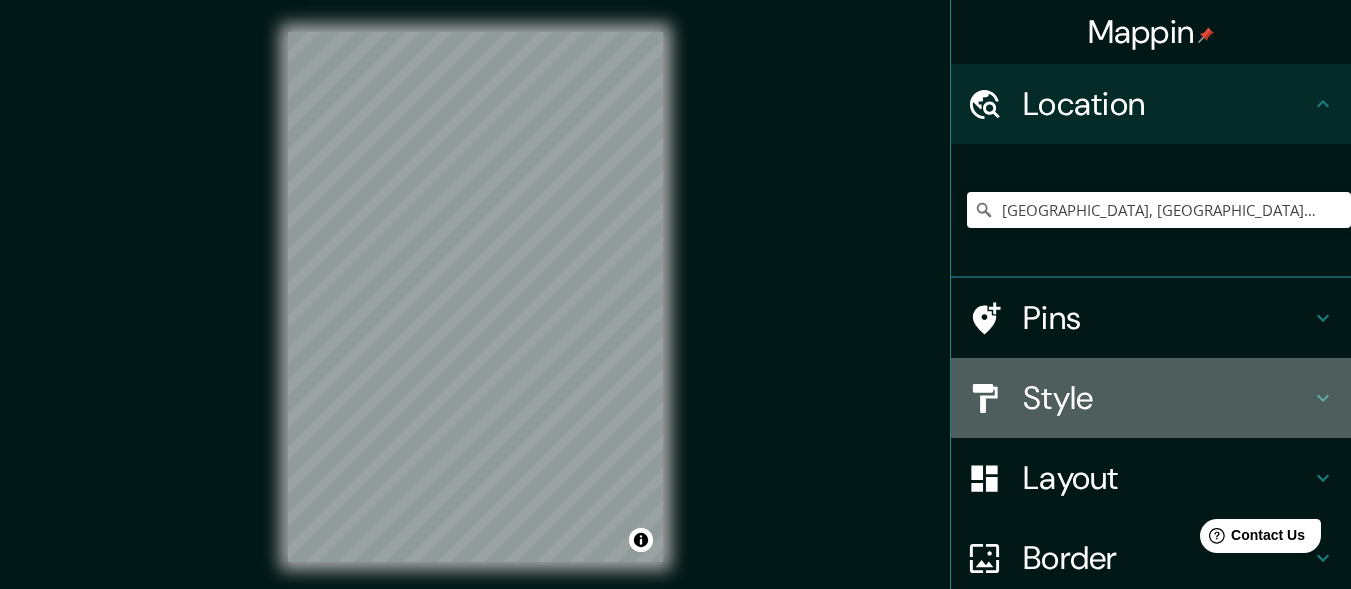 click 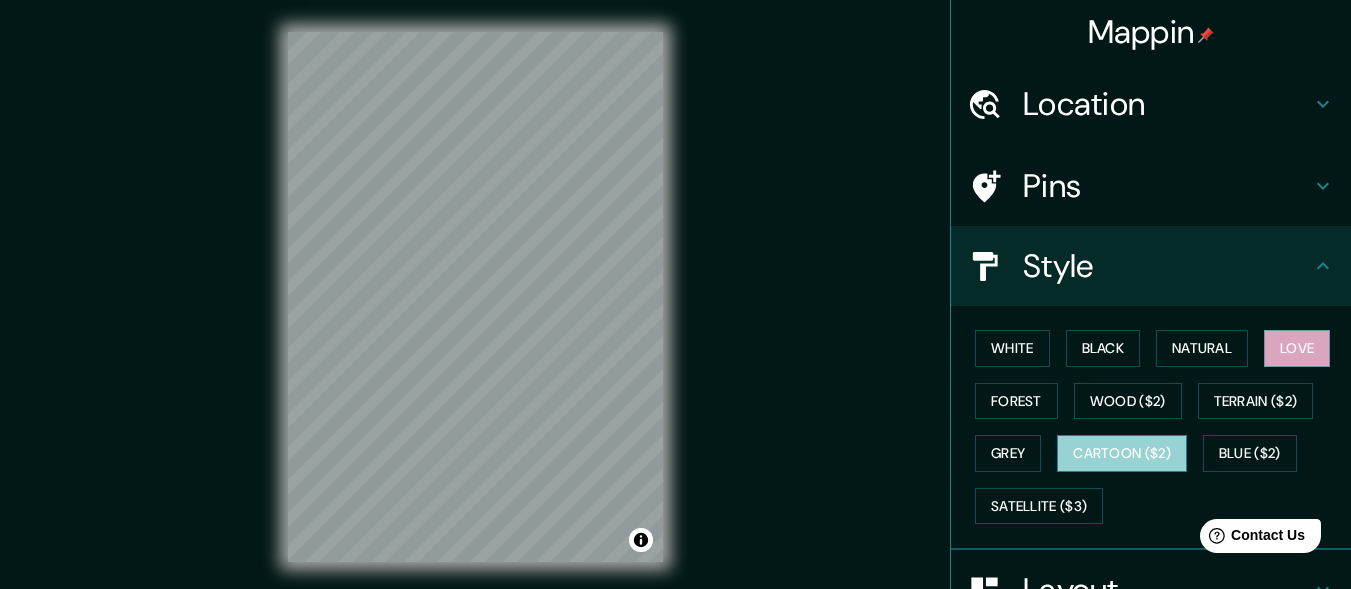 click on "Cartoon ($2)" at bounding box center (1122, 453) 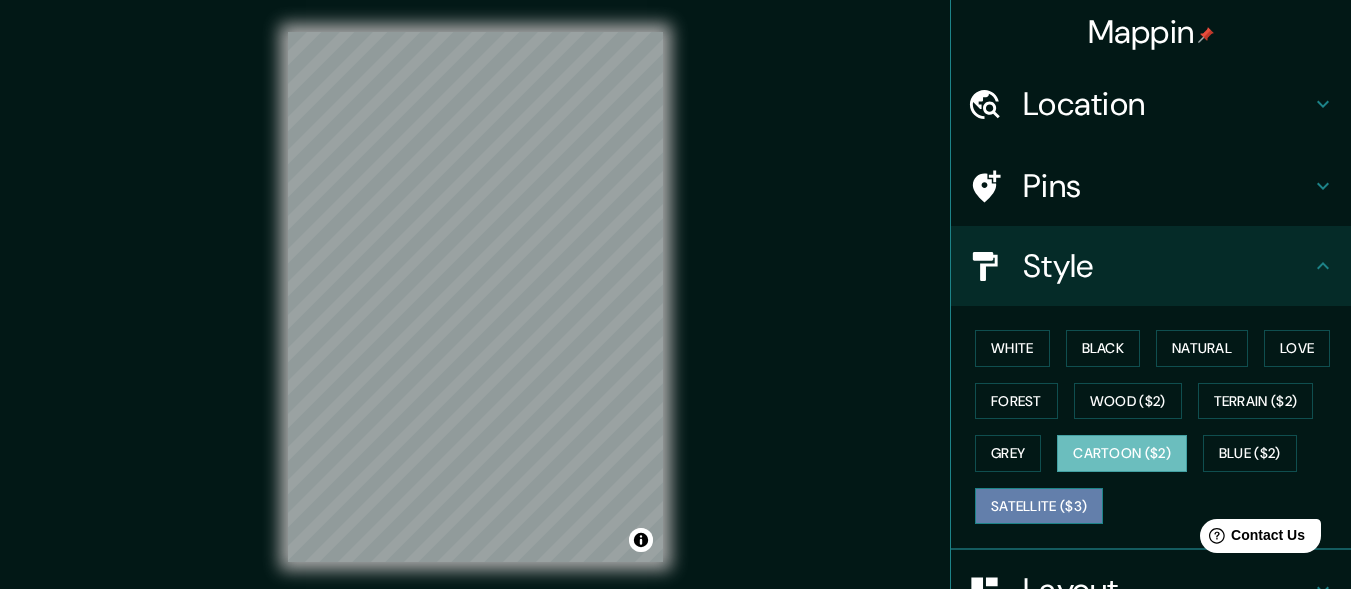 click on "Satellite ($3)" at bounding box center [1039, 506] 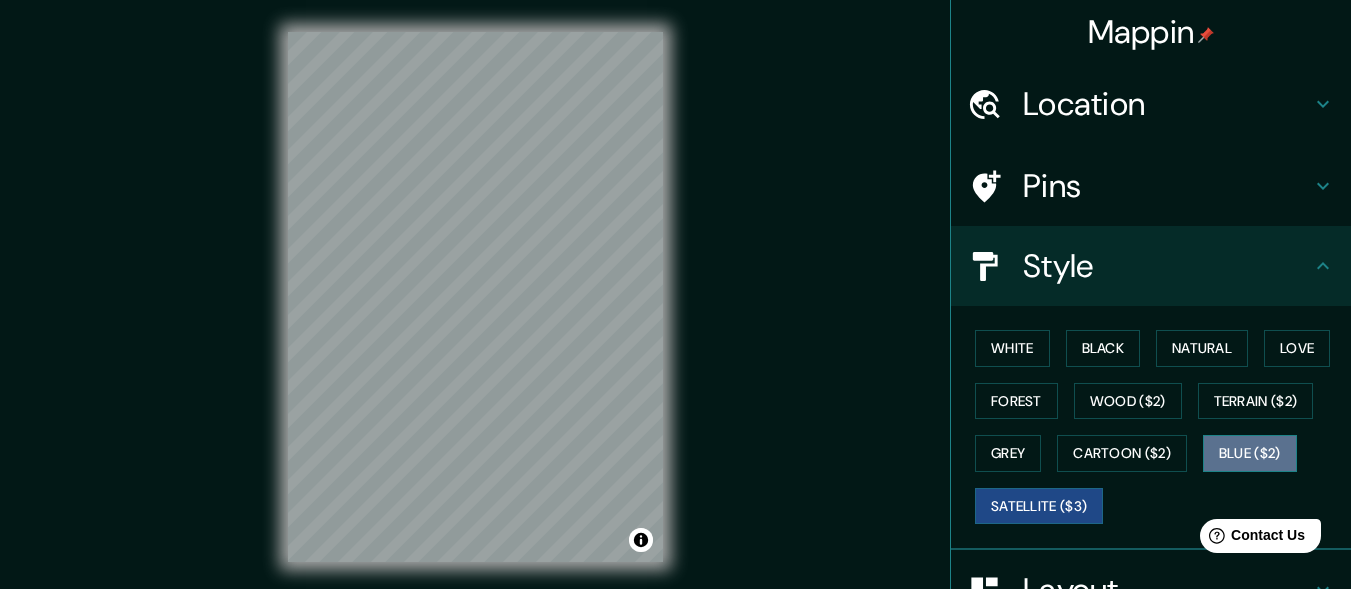 click on "Blue ($2)" at bounding box center (1250, 453) 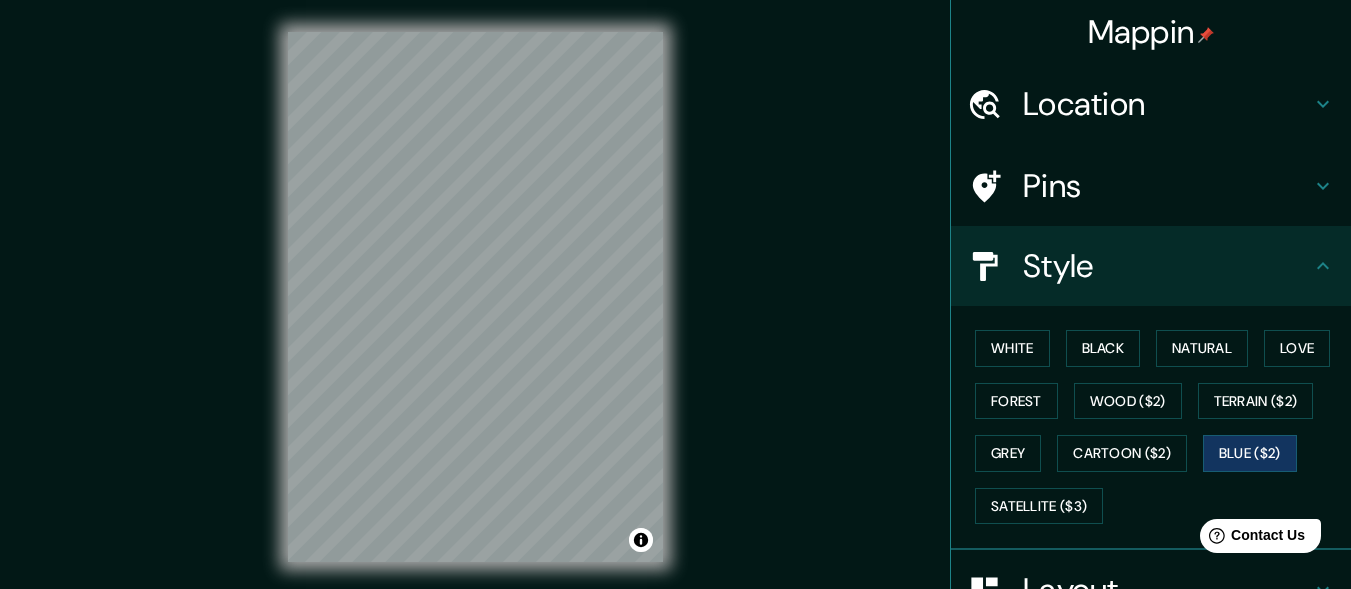 click on "White Black Natural Love Forest Wood ($2) Terrain ($2) Grey Cartoon ($2) Blue ($2) Satellite ($3)" at bounding box center [1159, 427] 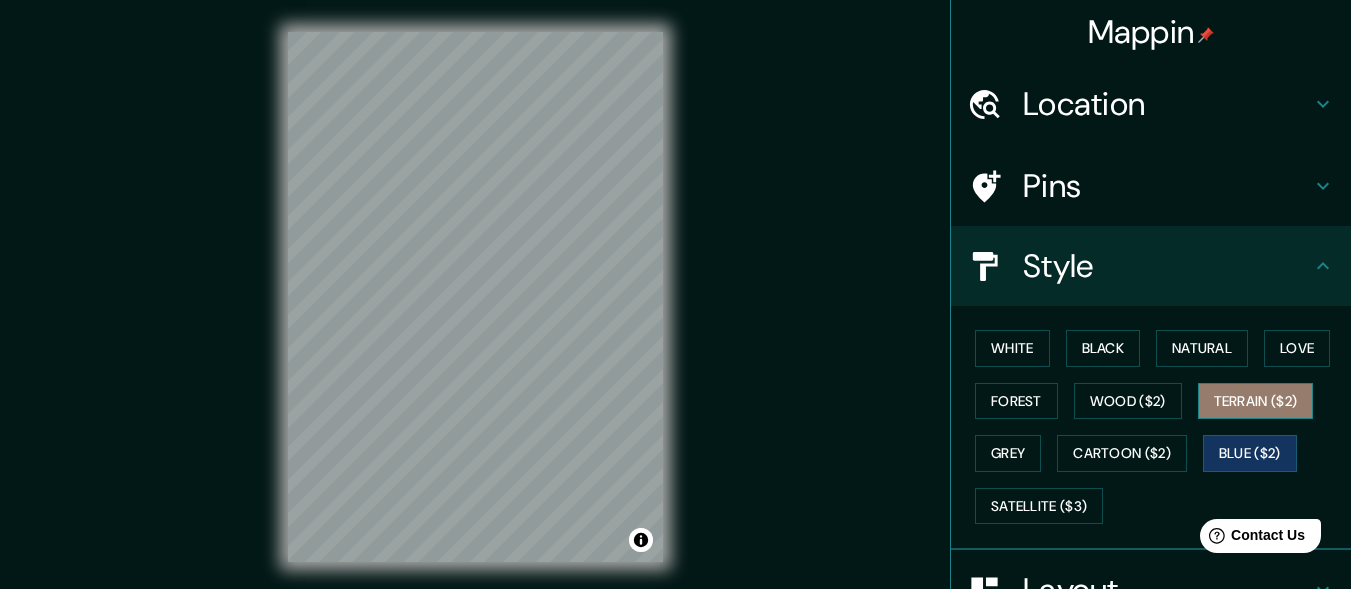 click on "Terrain ($2)" at bounding box center [1256, 401] 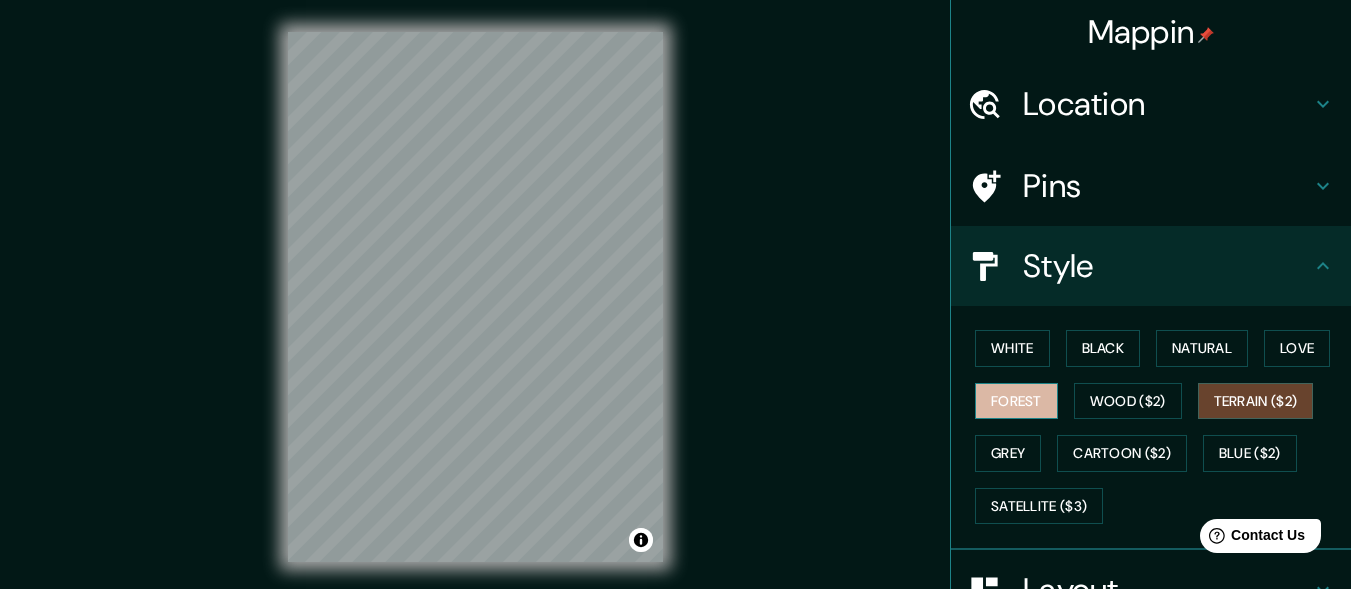 click on "Forest" at bounding box center [1016, 401] 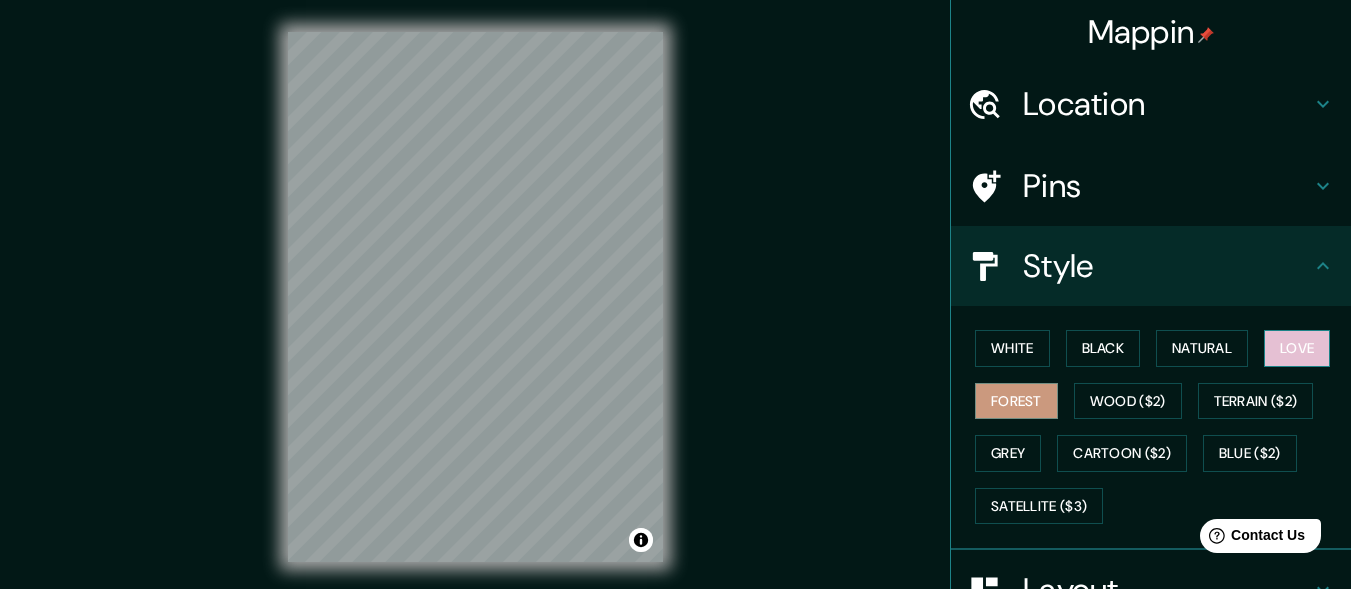 click on "Love" at bounding box center (1297, 348) 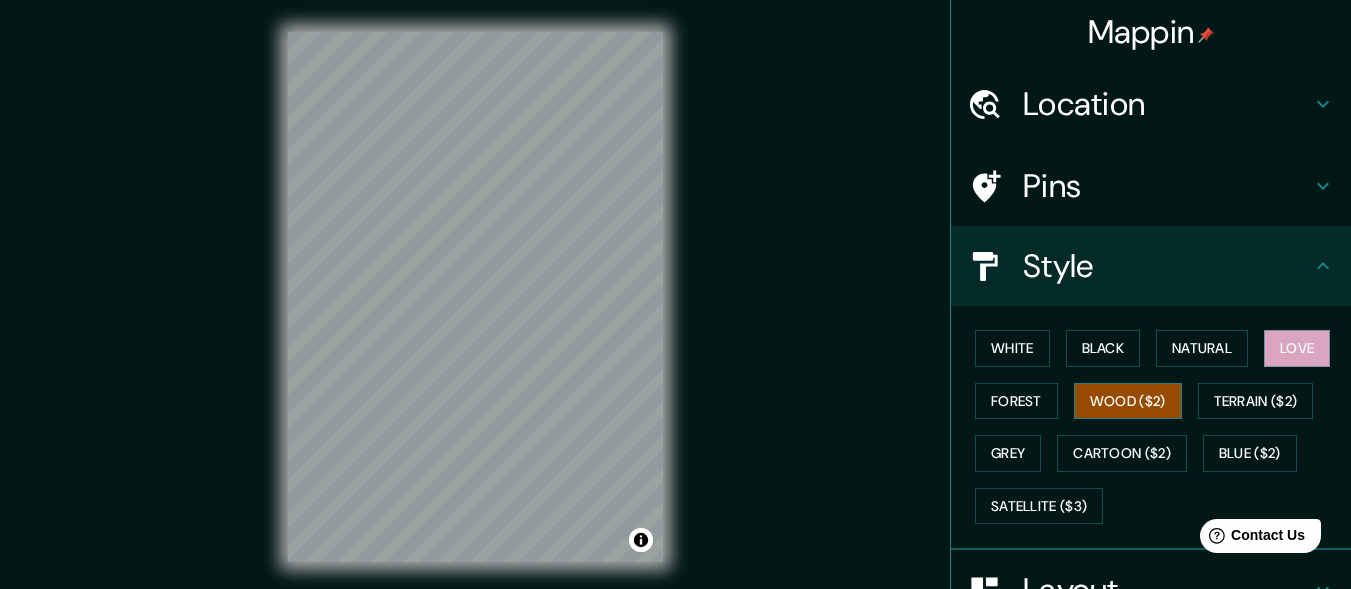 scroll, scrollTop: 288, scrollLeft: 0, axis: vertical 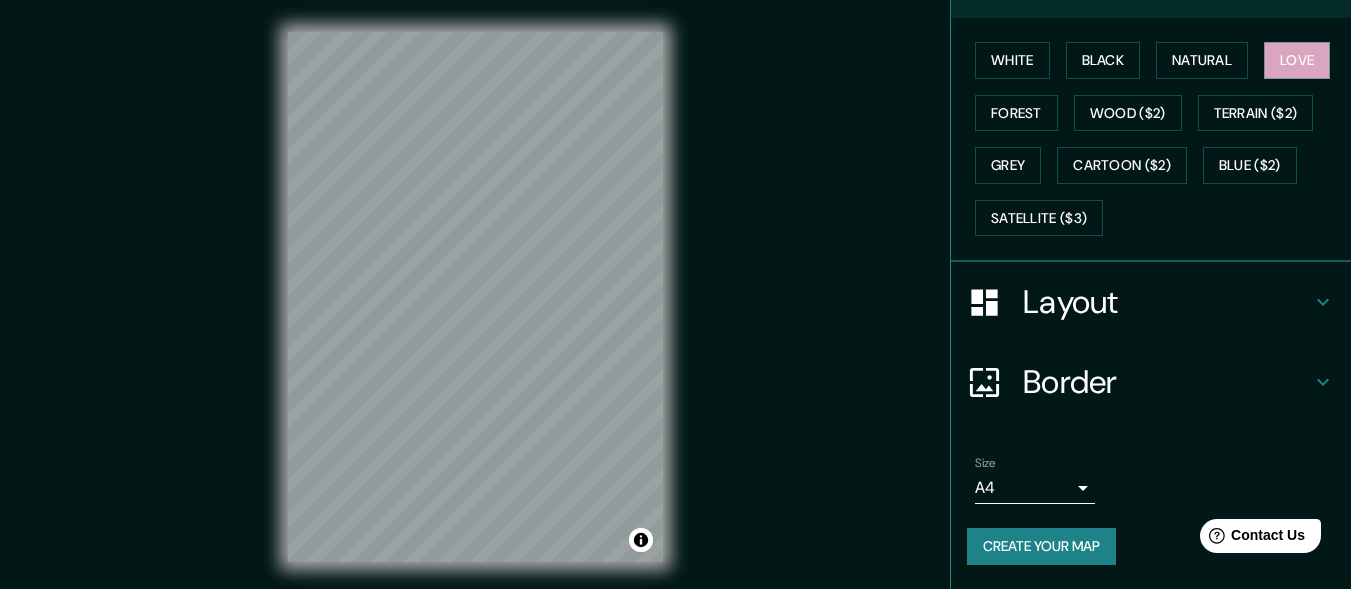 click on "Layout" at bounding box center [1167, 302] 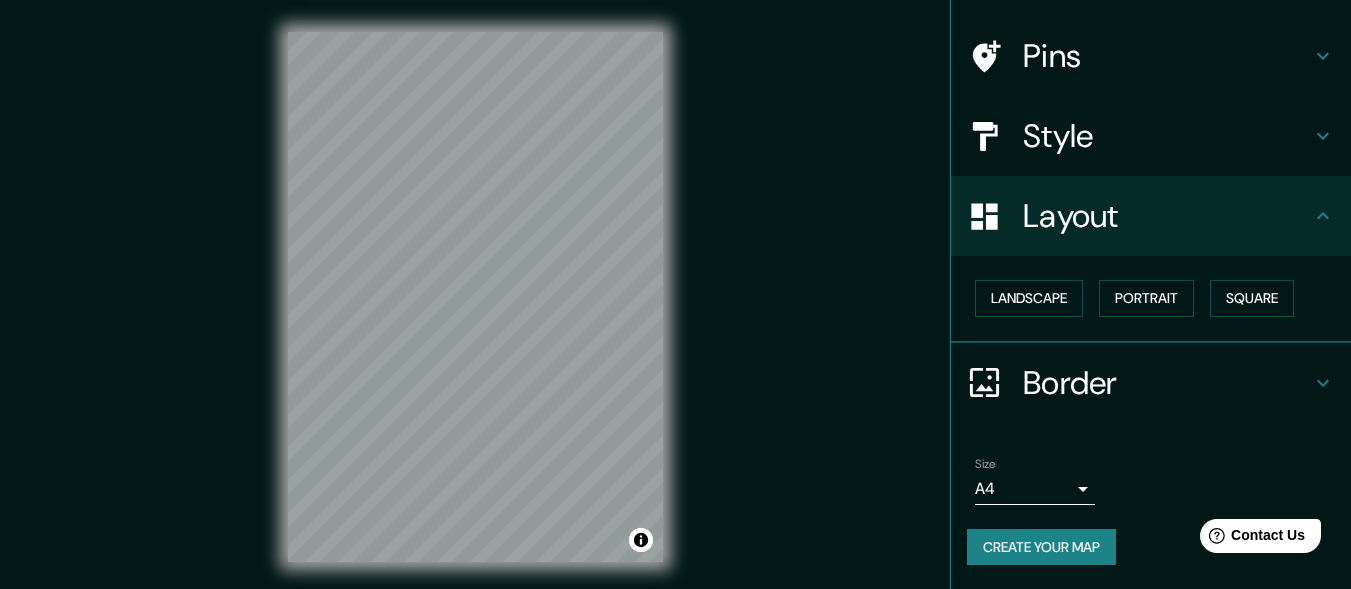 scroll, scrollTop: 0, scrollLeft: 0, axis: both 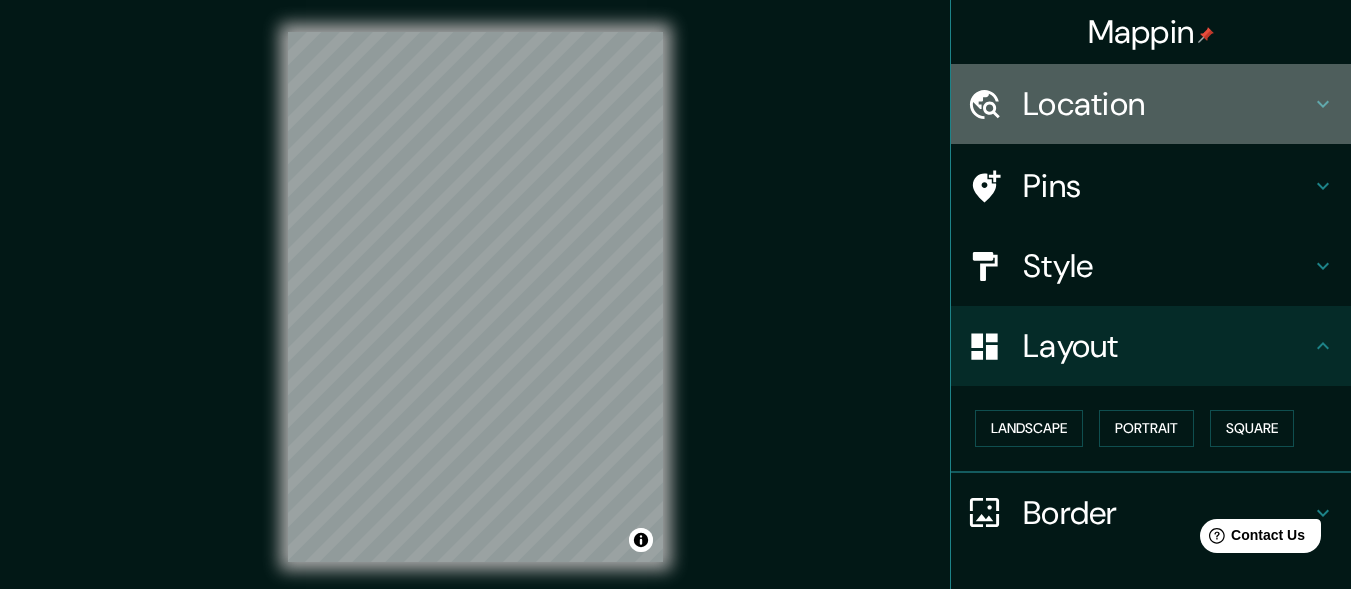 click on "Location" at bounding box center [1167, 104] 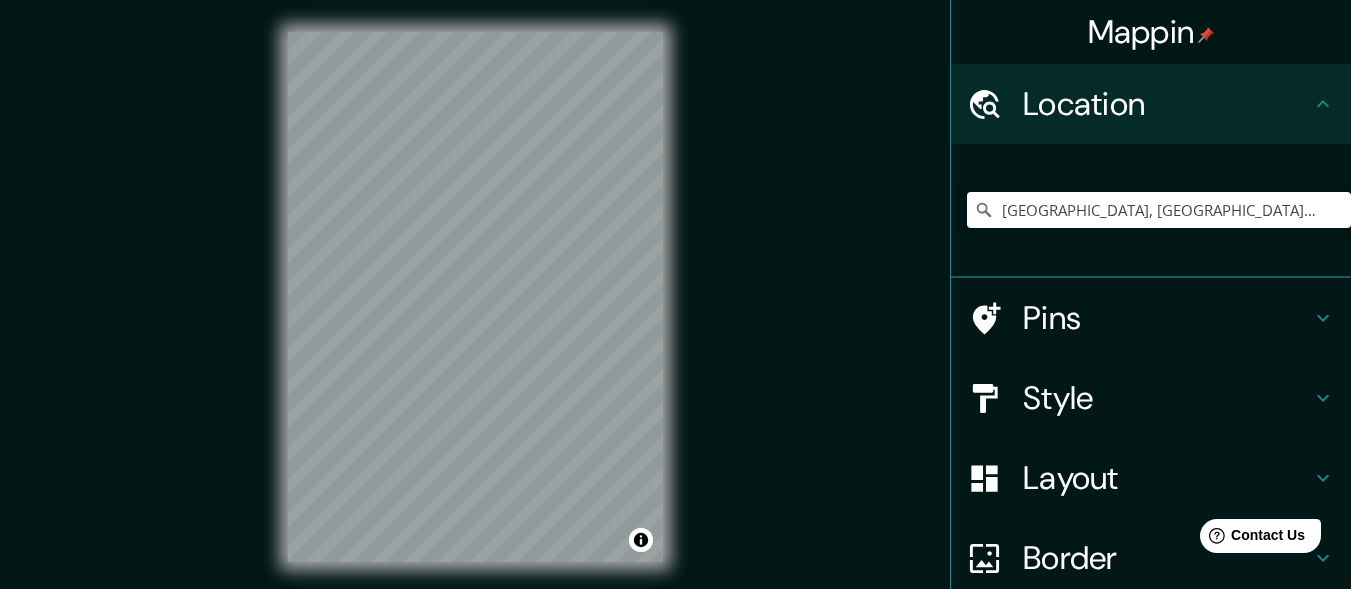 click on "Location" at bounding box center [1167, 104] 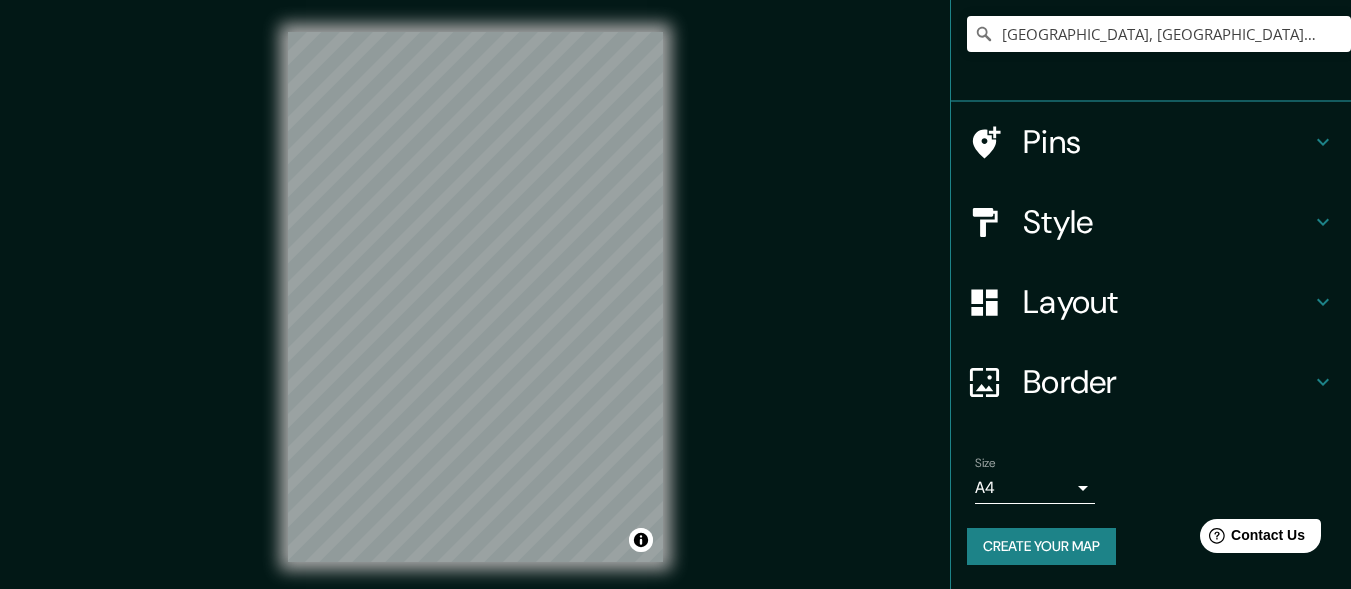 click on "Pins" at bounding box center [1167, 142] 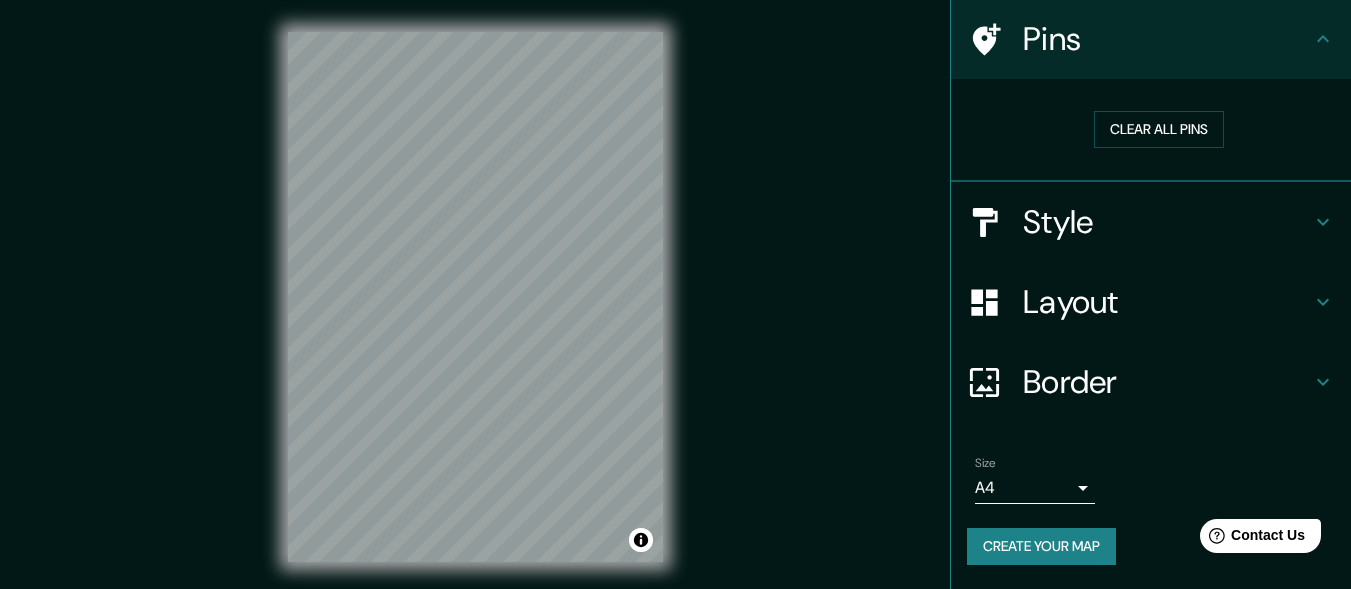scroll, scrollTop: 146, scrollLeft: 0, axis: vertical 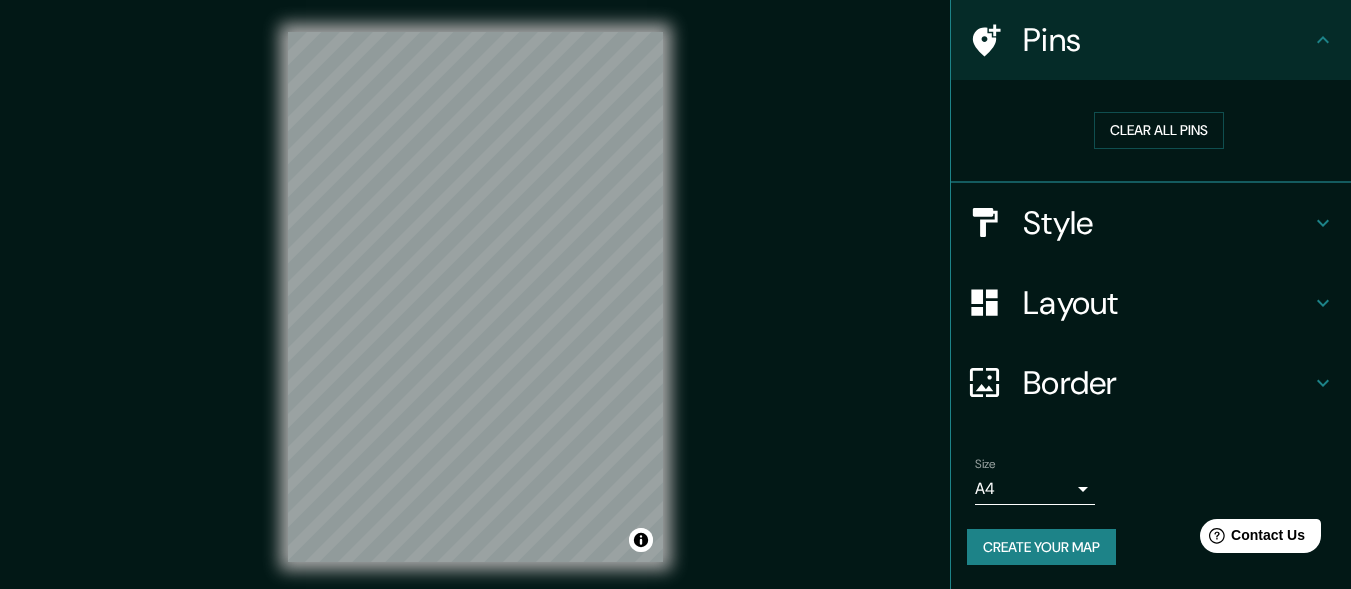 click on "Pins" at bounding box center (1151, 40) 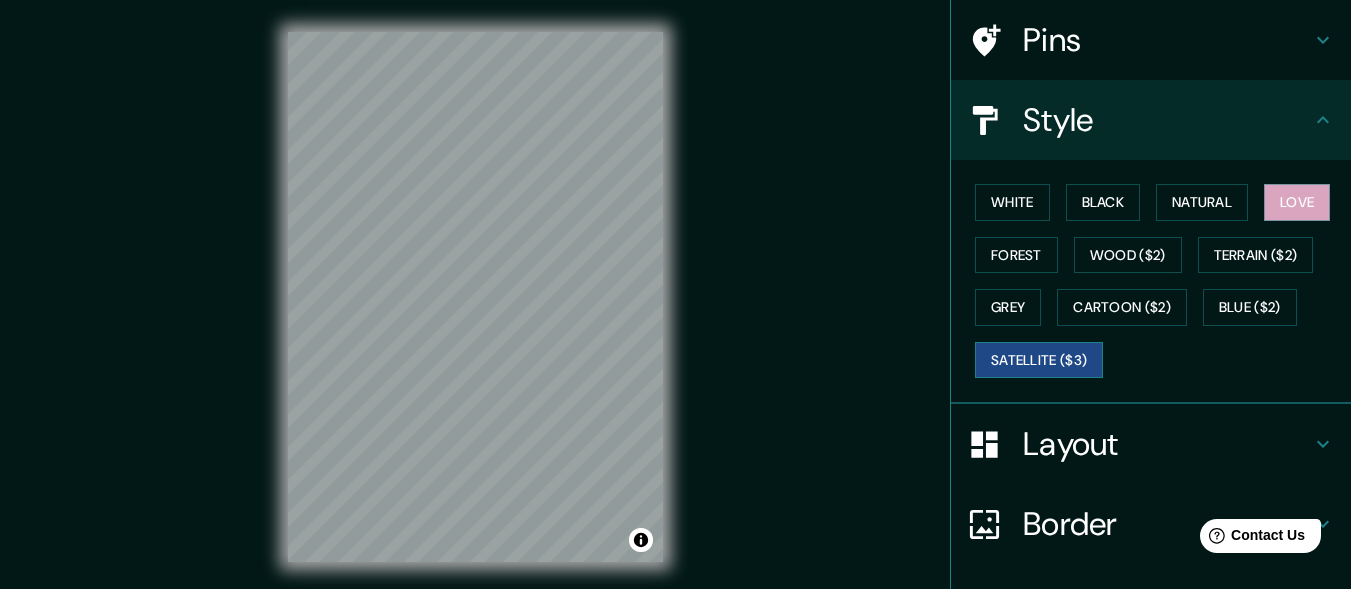 click on "Satellite ($3)" at bounding box center [1039, 360] 